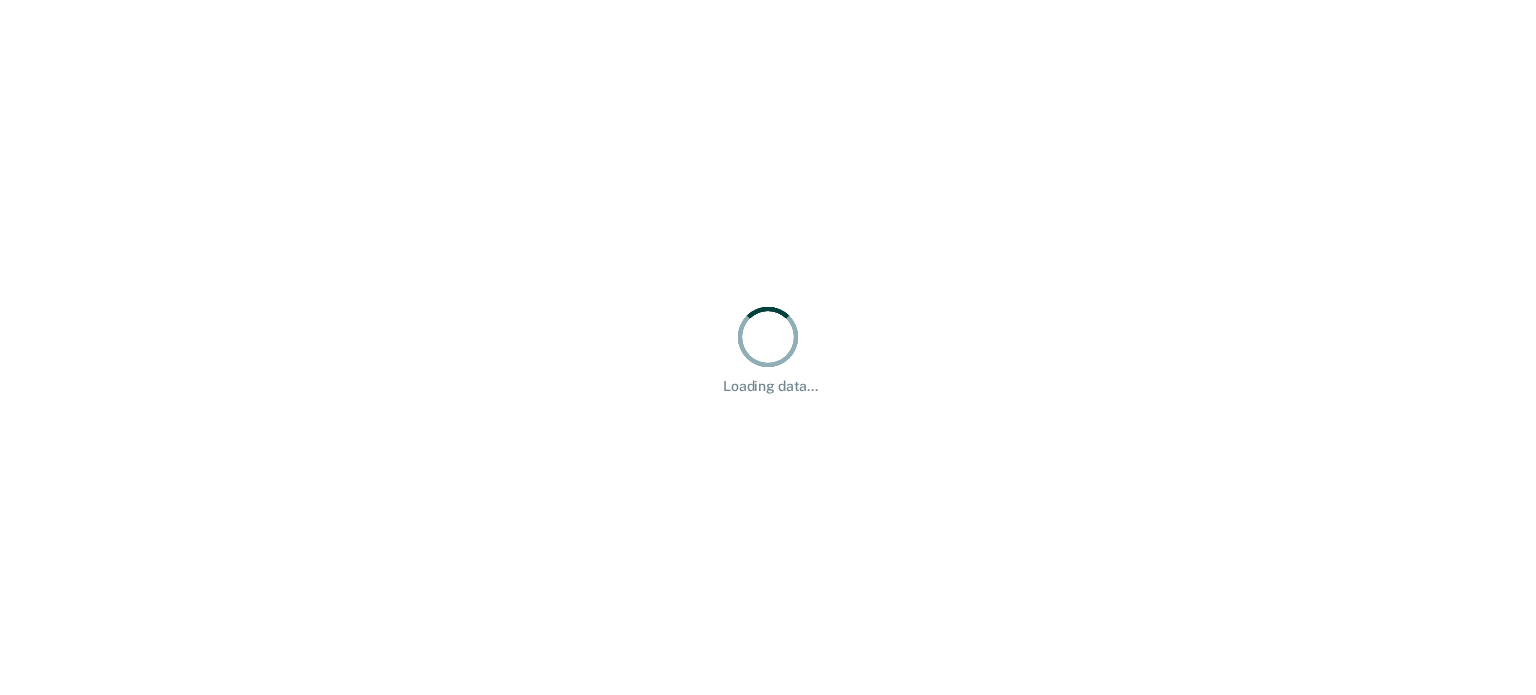 scroll, scrollTop: 0, scrollLeft: 0, axis: both 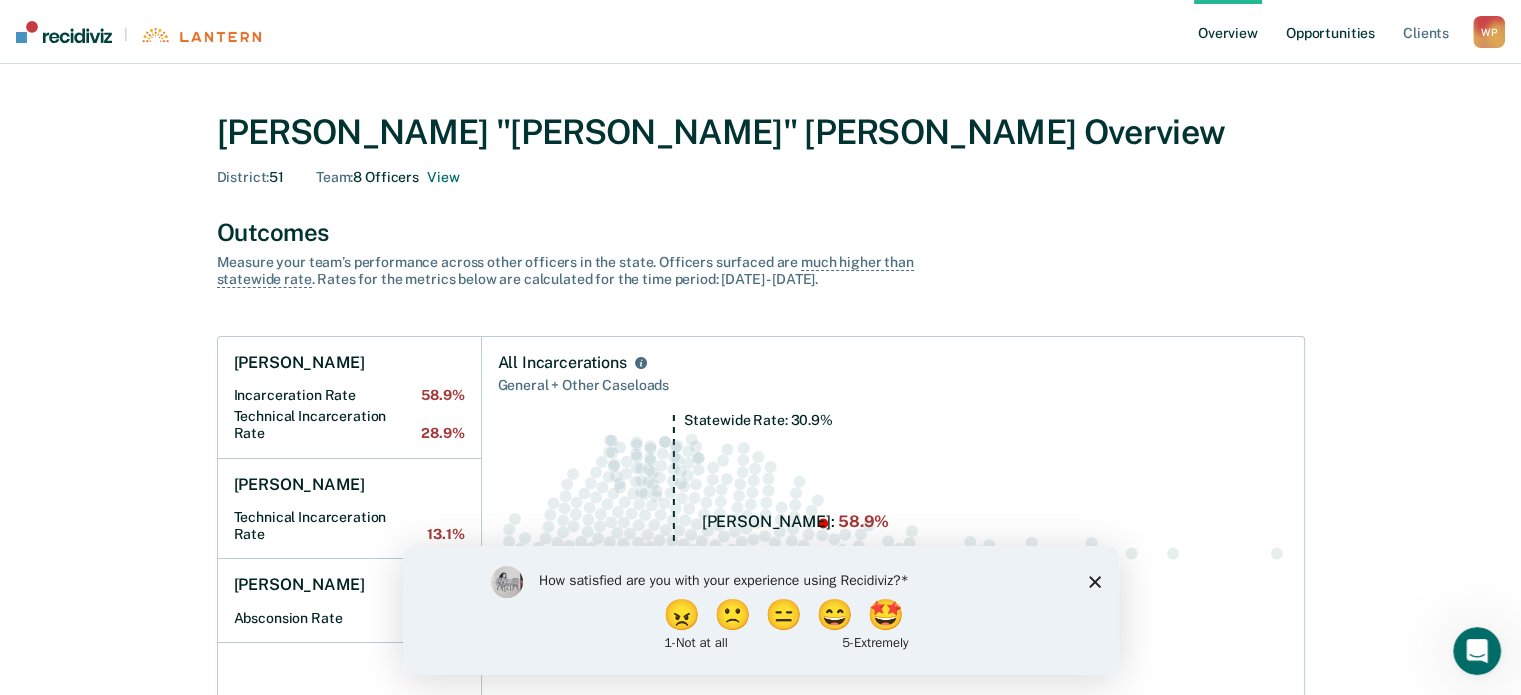 click on "Opportunities" at bounding box center [1330, 32] 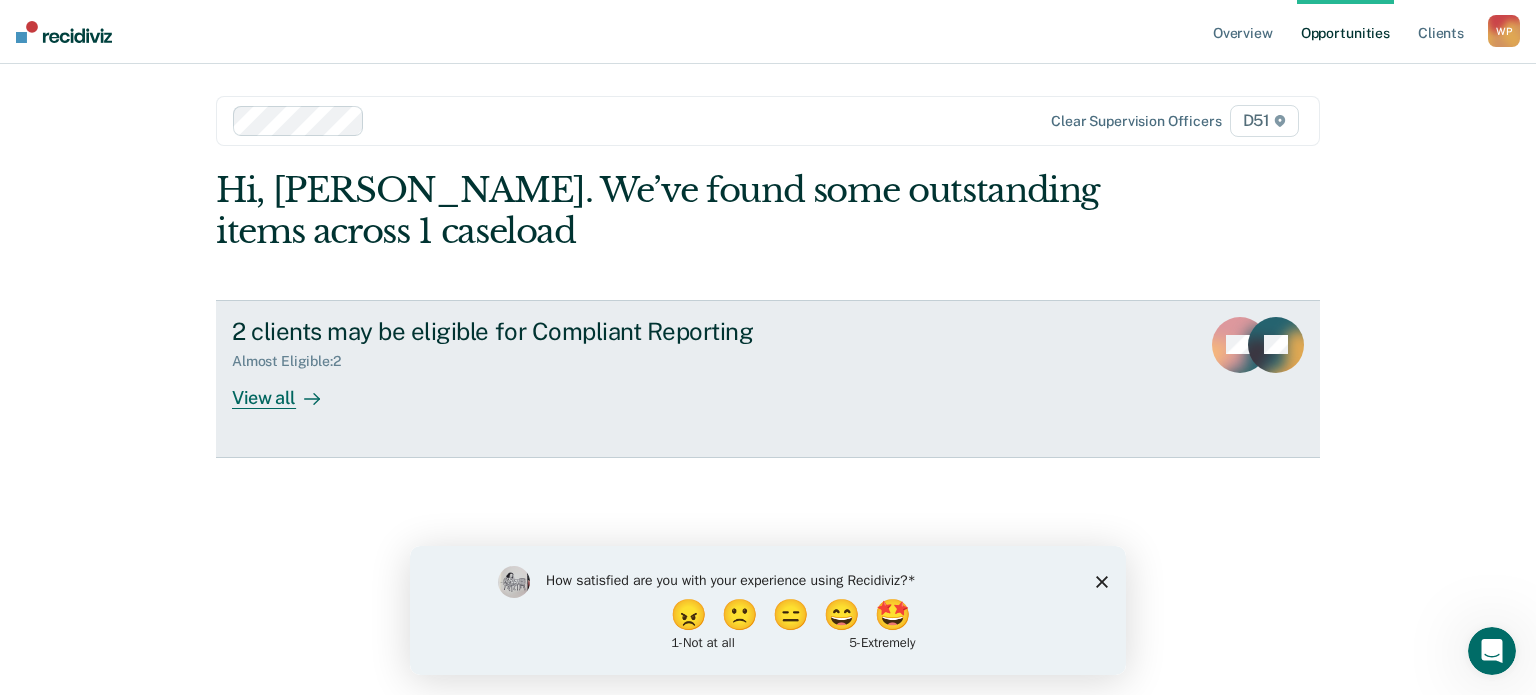 click on "View all" at bounding box center [288, 389] 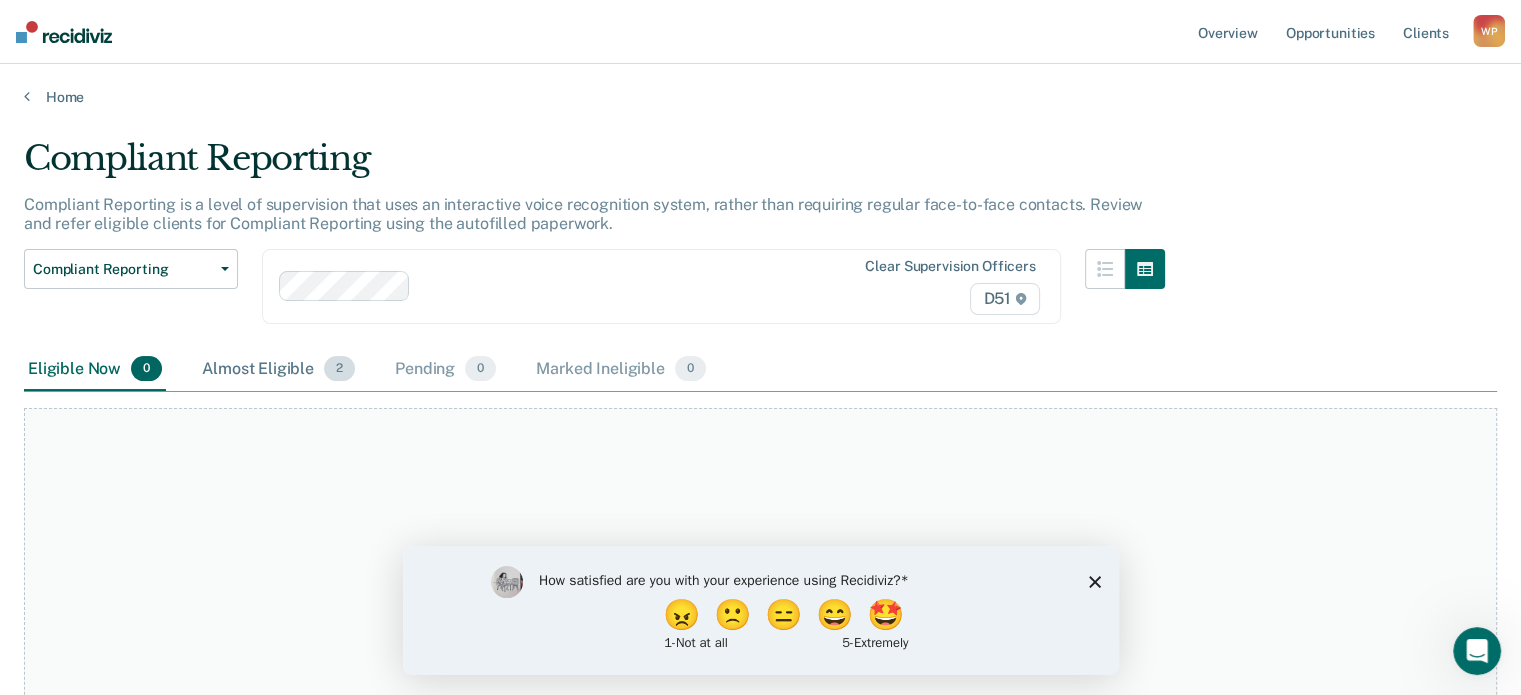 click on "Almost Eligible 2" at bounding box center [278, 370] 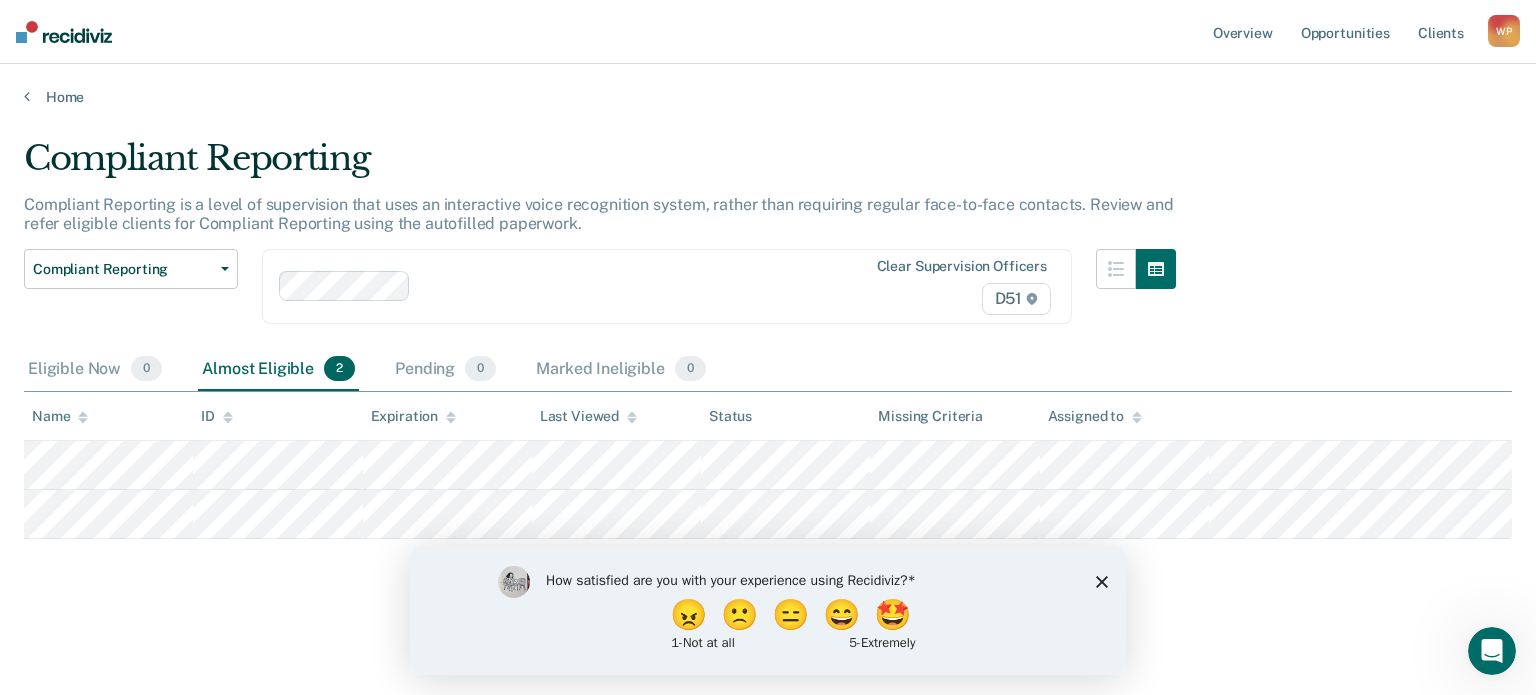 click 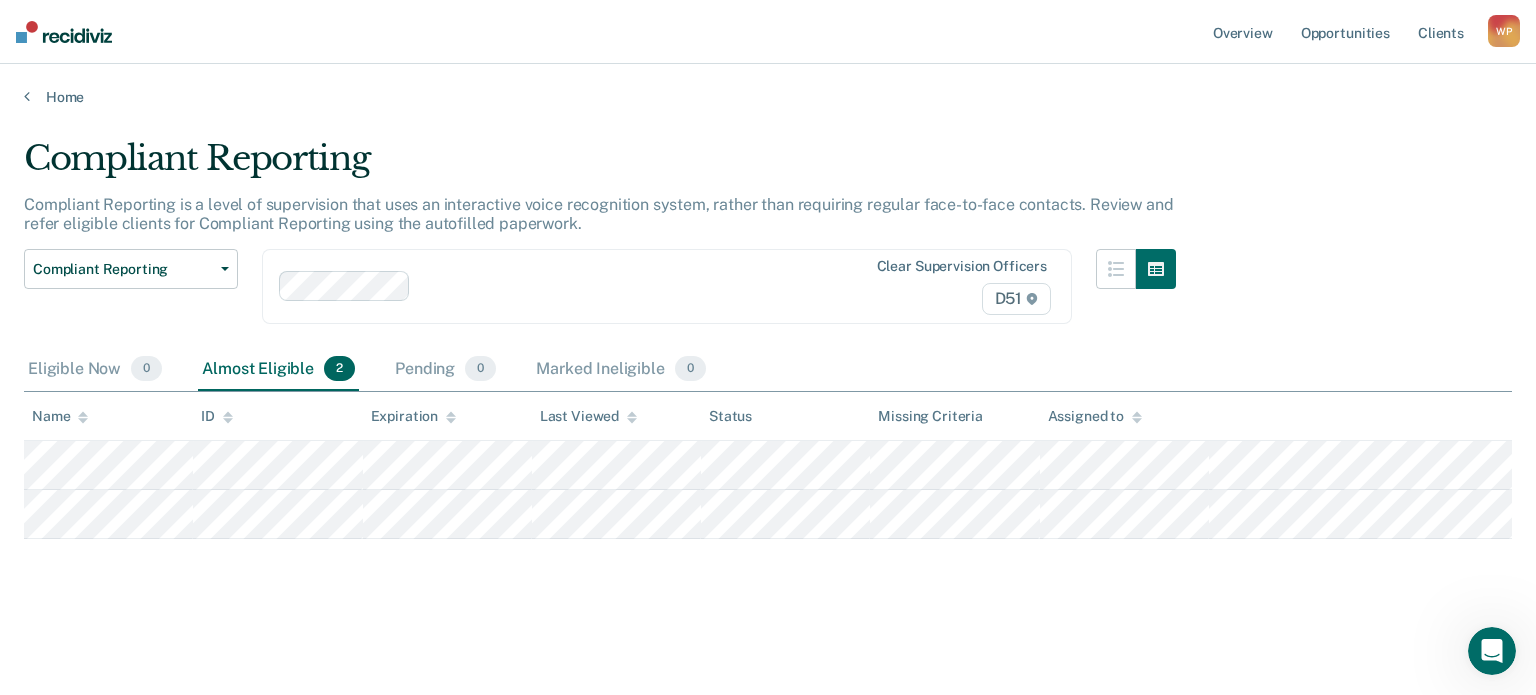 click on "Compliant Reporting   Compliant Reporting is a level of supervision that uses an interactive voice recognition system, rather than requiring regular face-to-face contacts. Review and refer eligible clients for Compliant Reporting using the autofilled paperwork. Compliant Reporting Compliant Reporting Supervision Level Downgrade Suspension of Direct Supervision Clear   supervision officers D51   Eligible Now 0 Almost Eligible 2 Pending 0 Marked Ineligible 0
To pick up a draggable item, press the space bar.
While dragging, use the arrow keys to move the item.
Press space again to drop the item in its new position, or press escape to cancel.
Name ID Expiration Last Viewed Status Missing Criteria Assigned to" at bounding box center (768, 373) 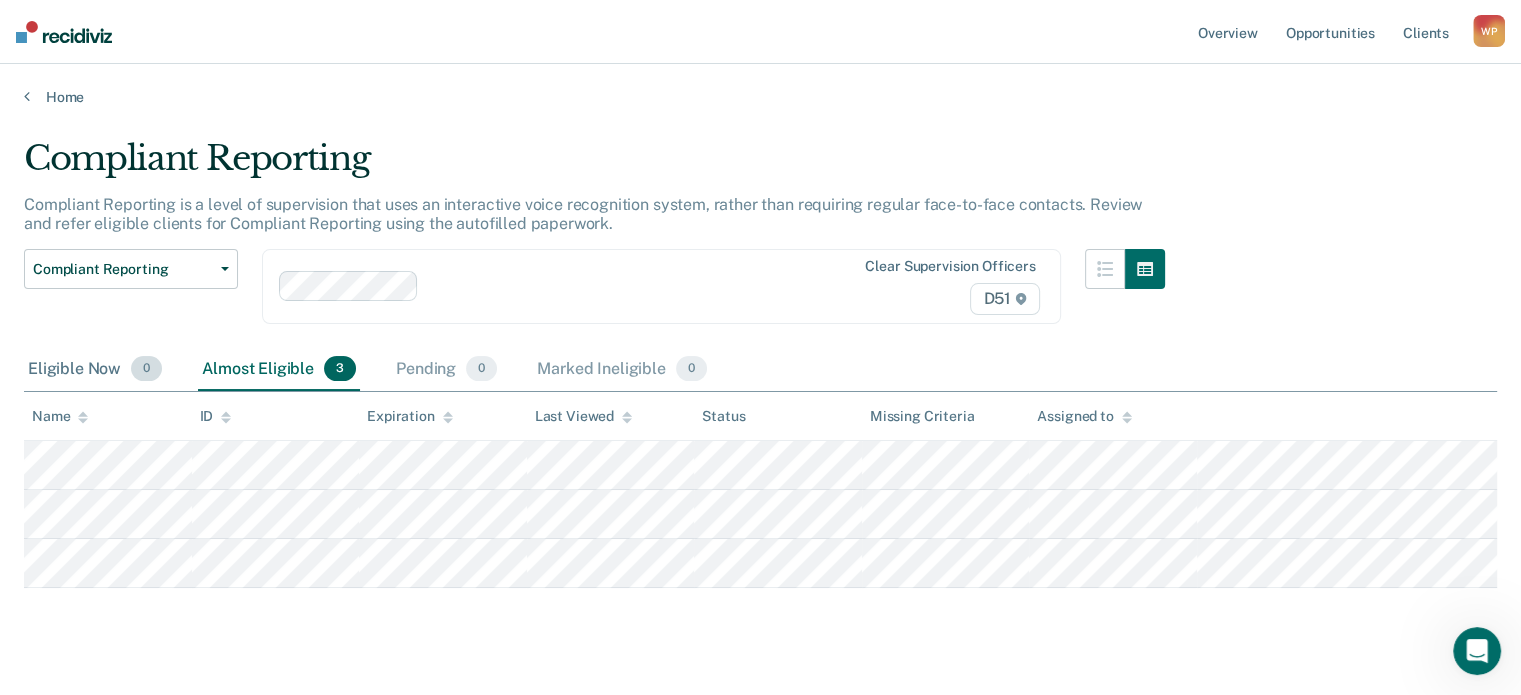 click on "Eligible Now 0" at bounding box center [95, 370] 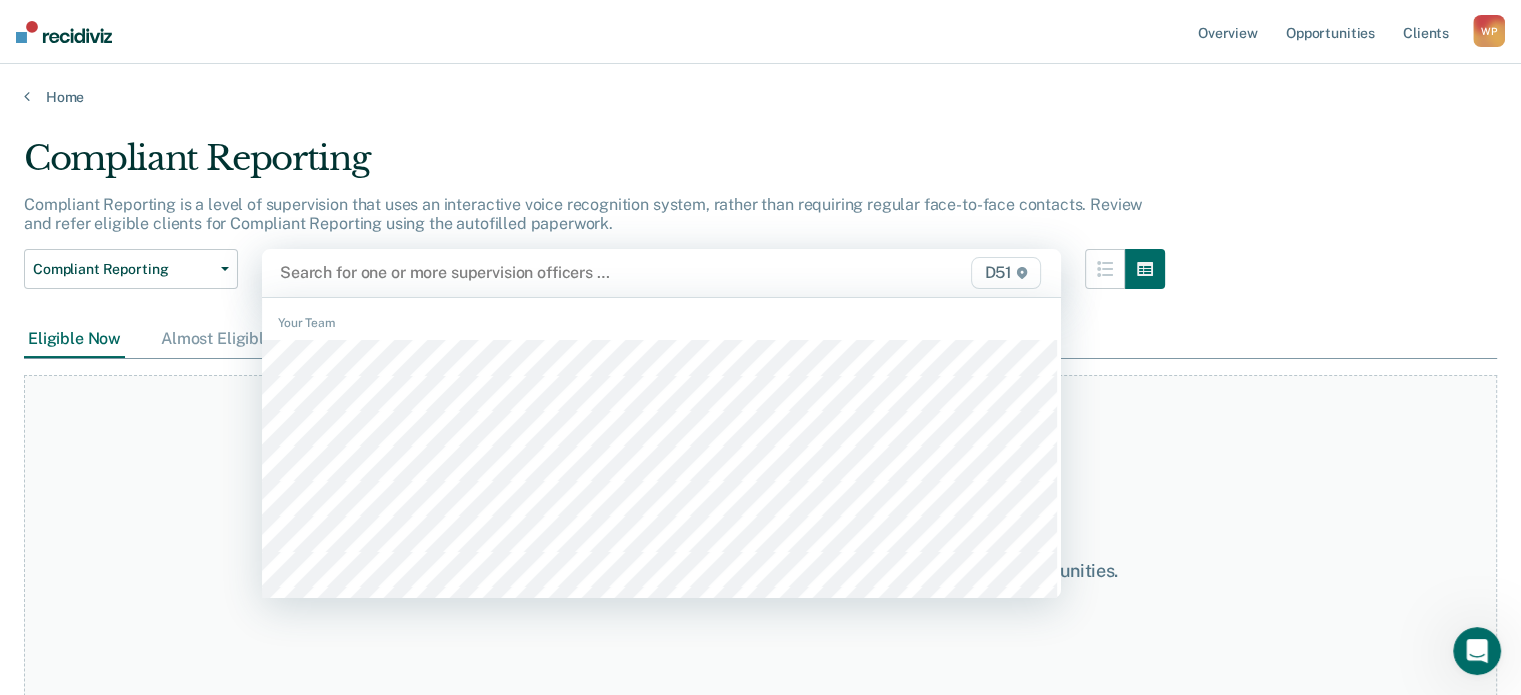 click on "D51" at bounding box center (1005, 273) 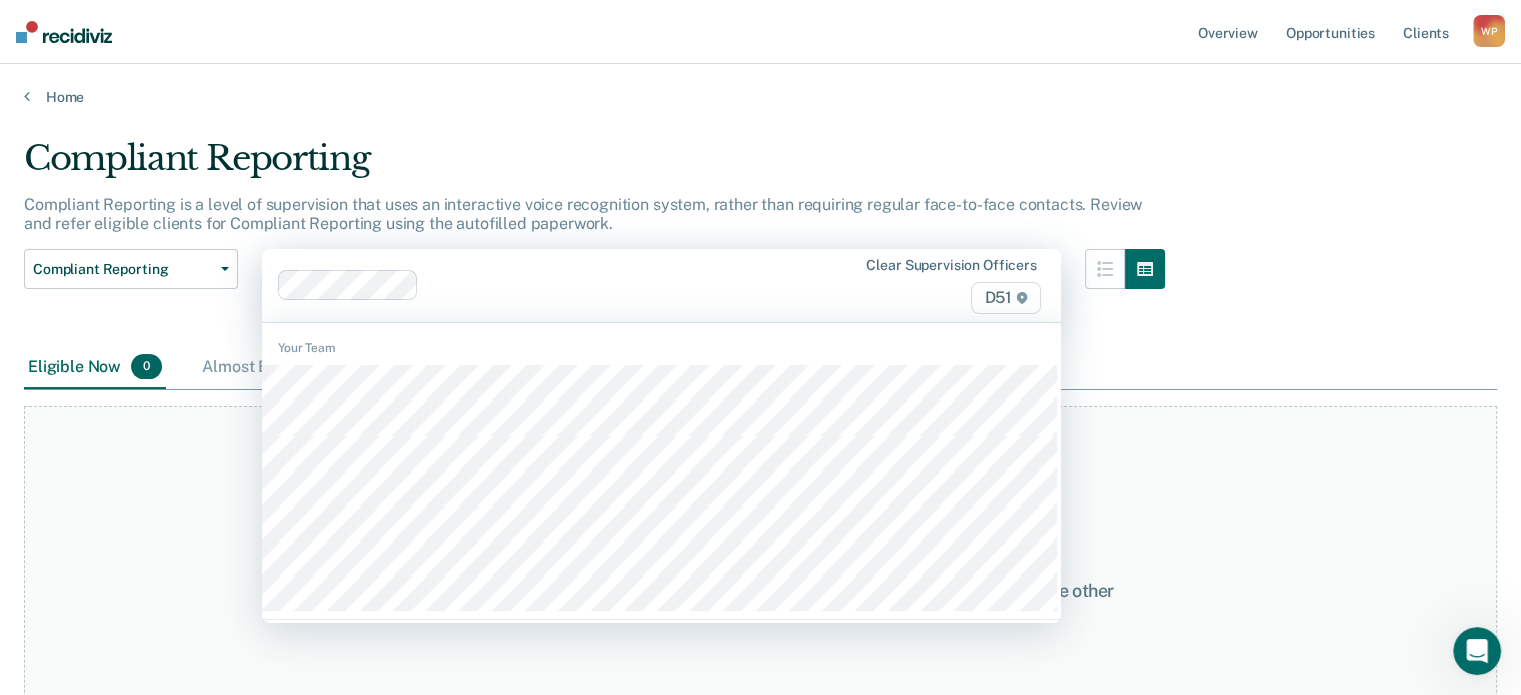 click on "D51" at bounding box center (1005, 298) 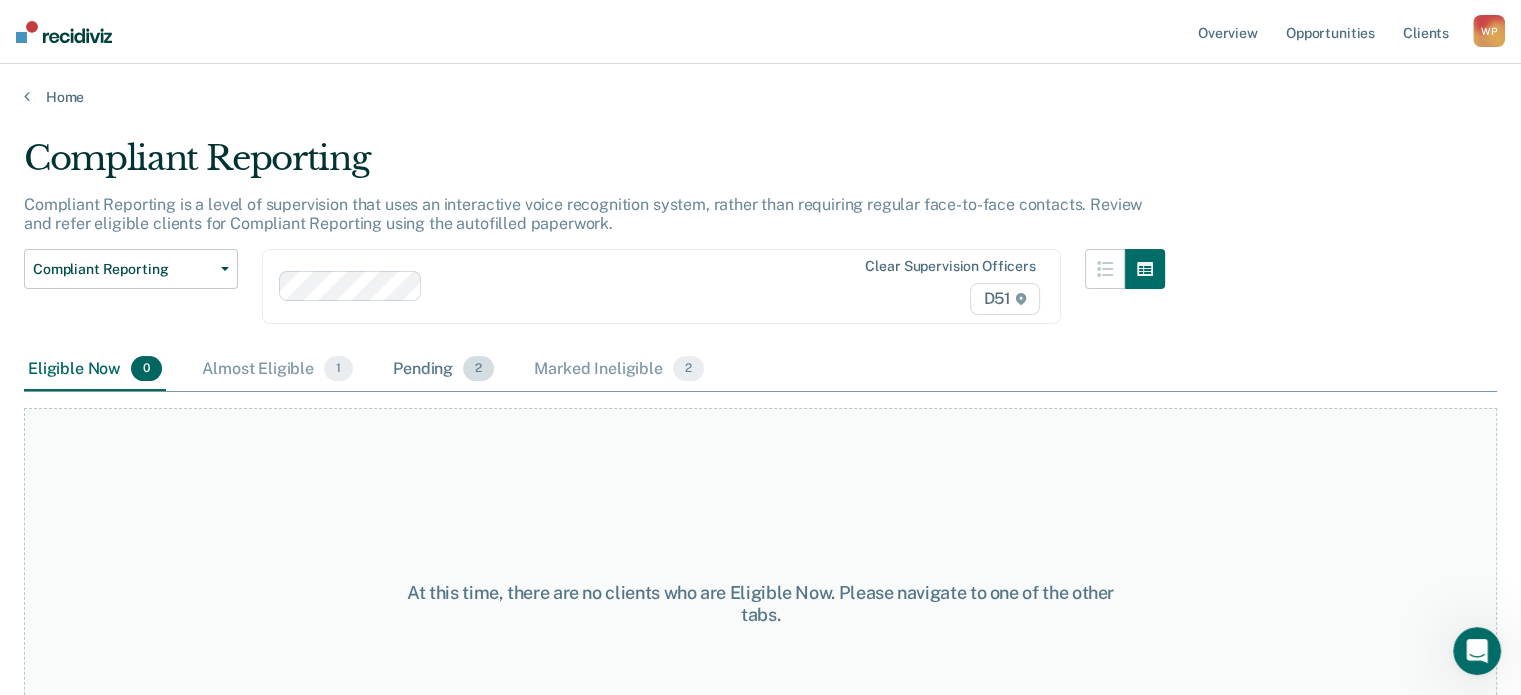 click on "Pending 2" at bounding box center [443, 370] 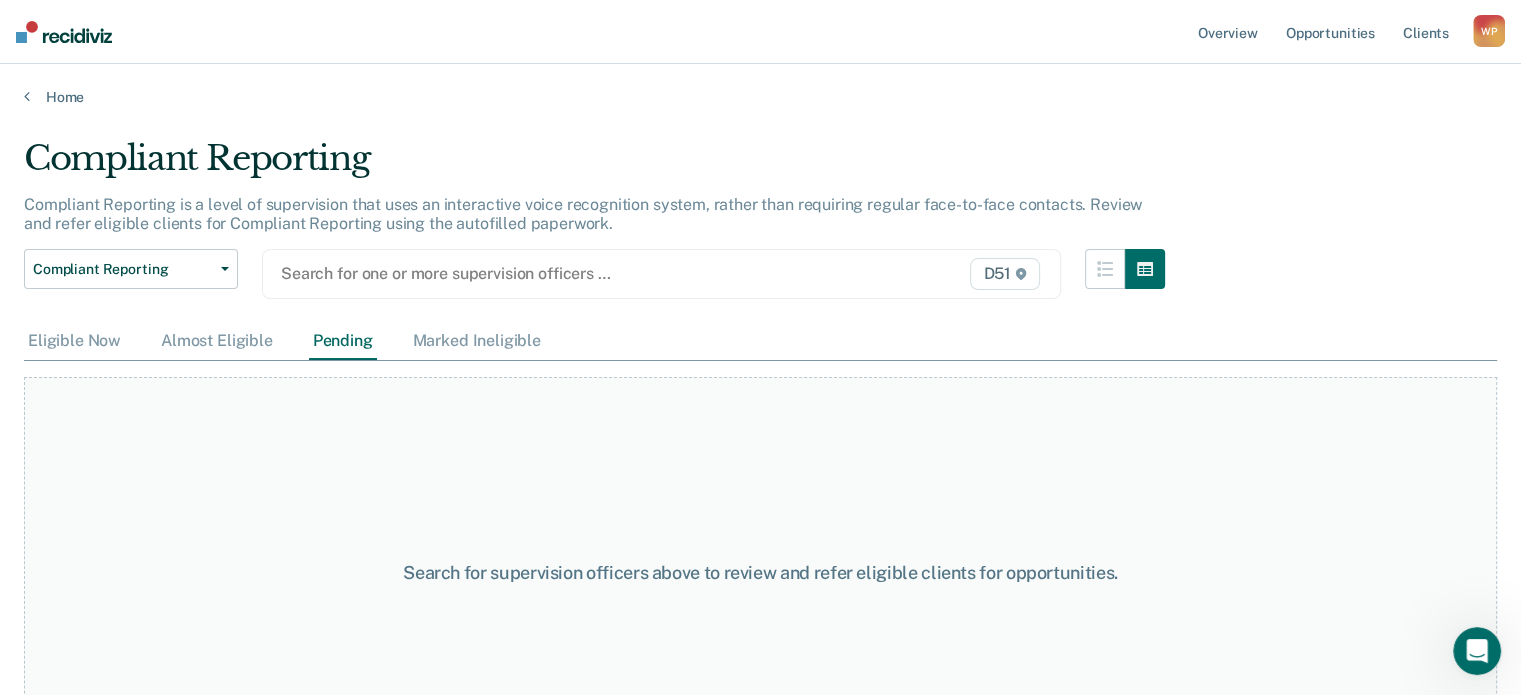 click on "D51" at bounding box center [1004, 274] 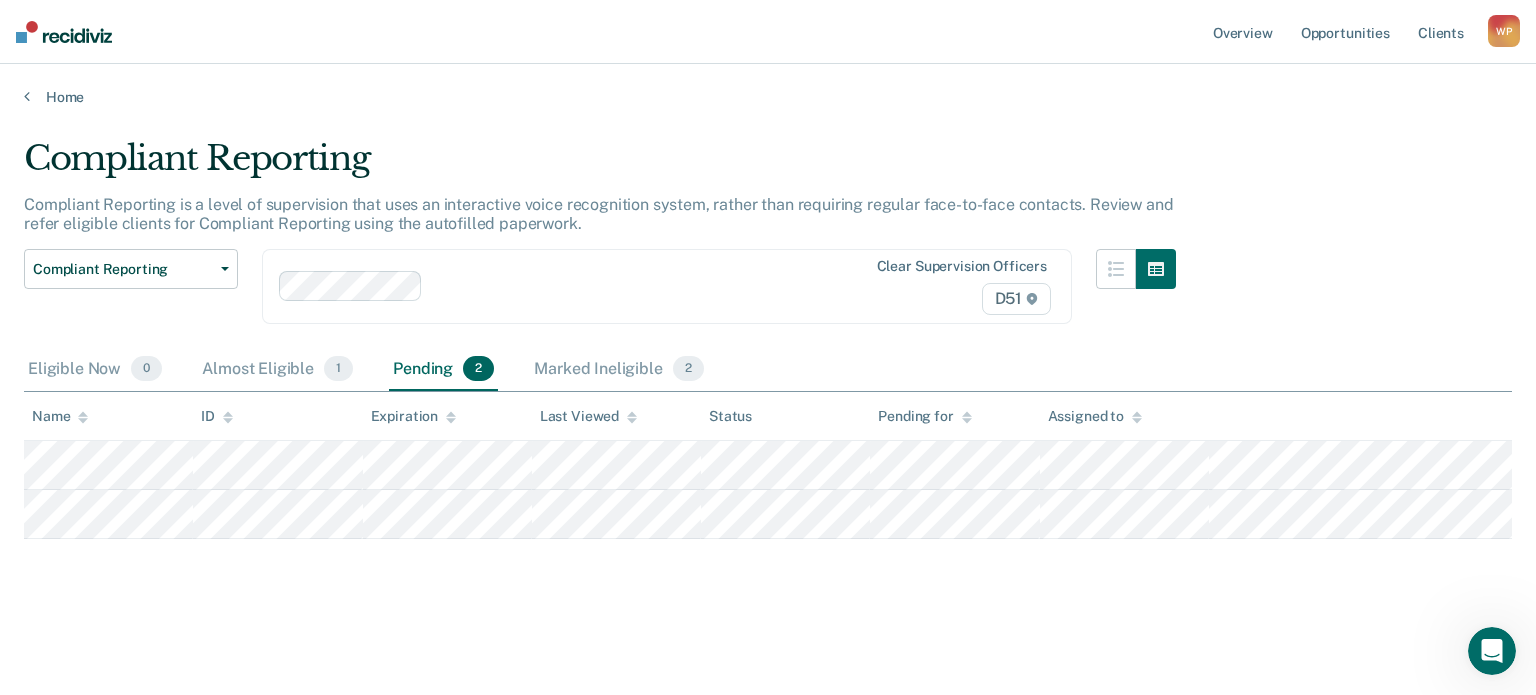 click 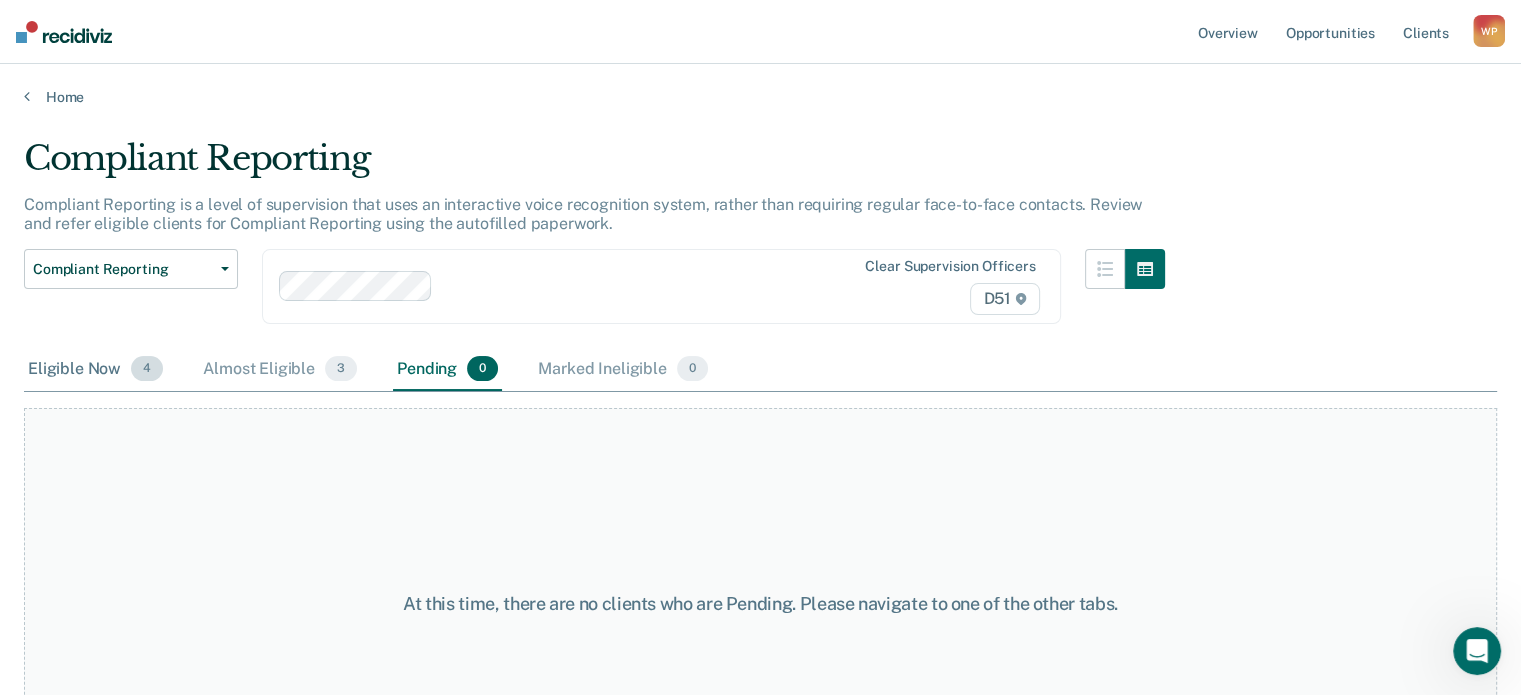 click on "Eligible Now 4" at bounding box center [95, 370] 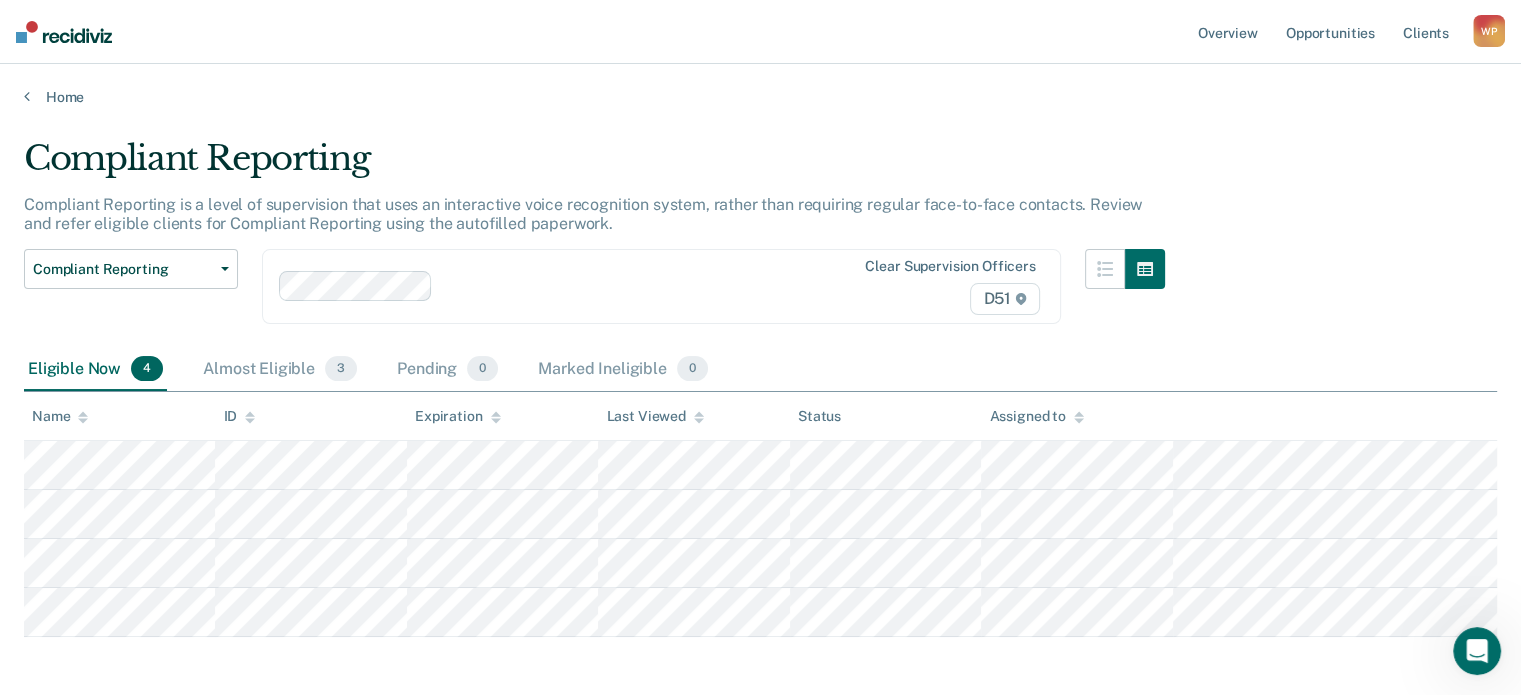 click at bounding box center [760, 539] 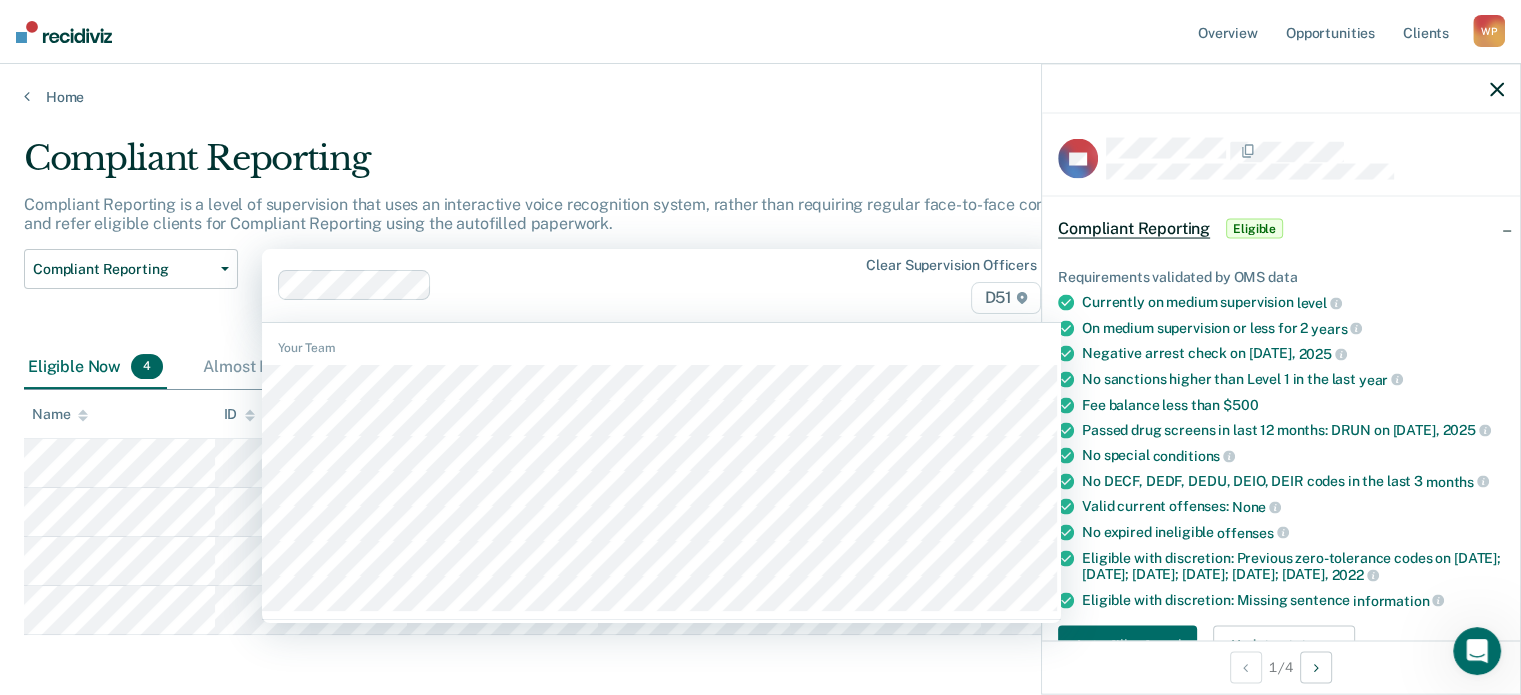 click at bounding box center (626, 285) 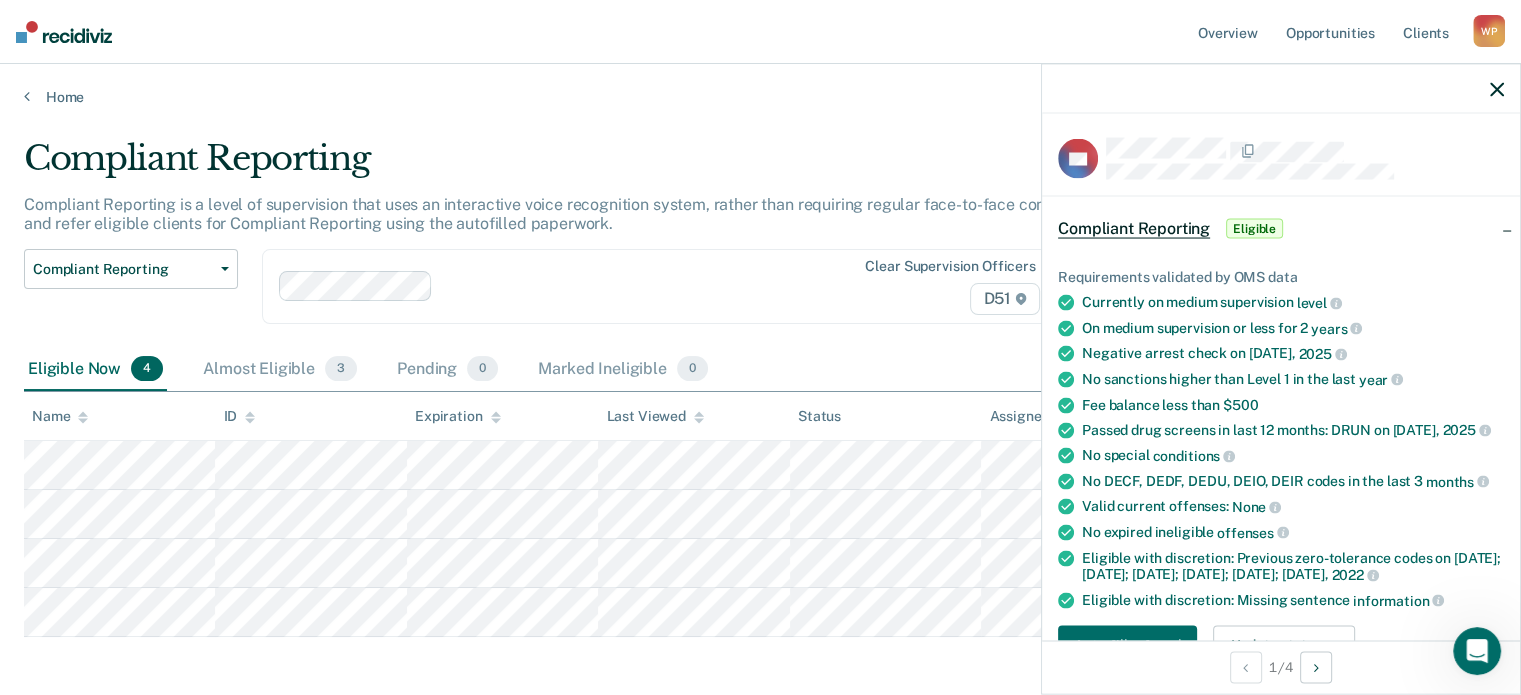 click 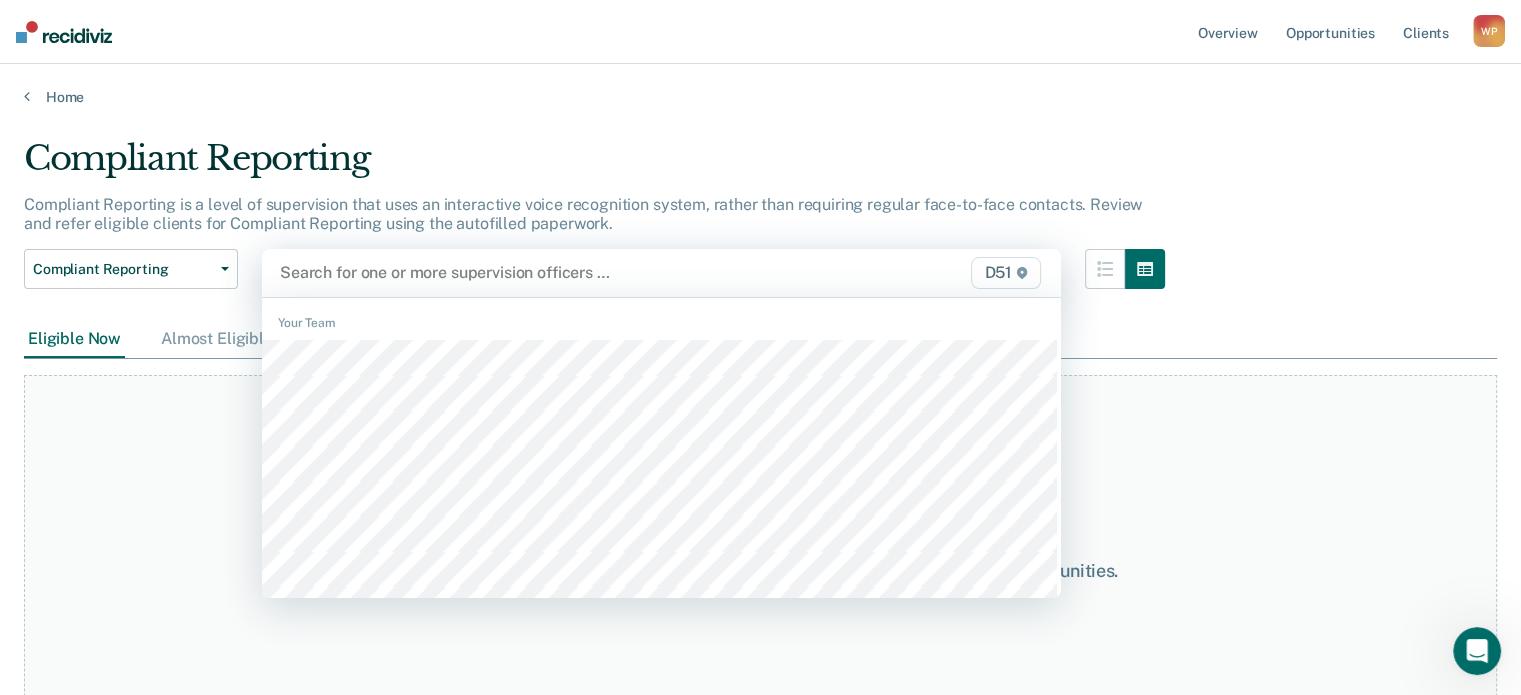 click on "D51" at bounding box center [1005, 273] 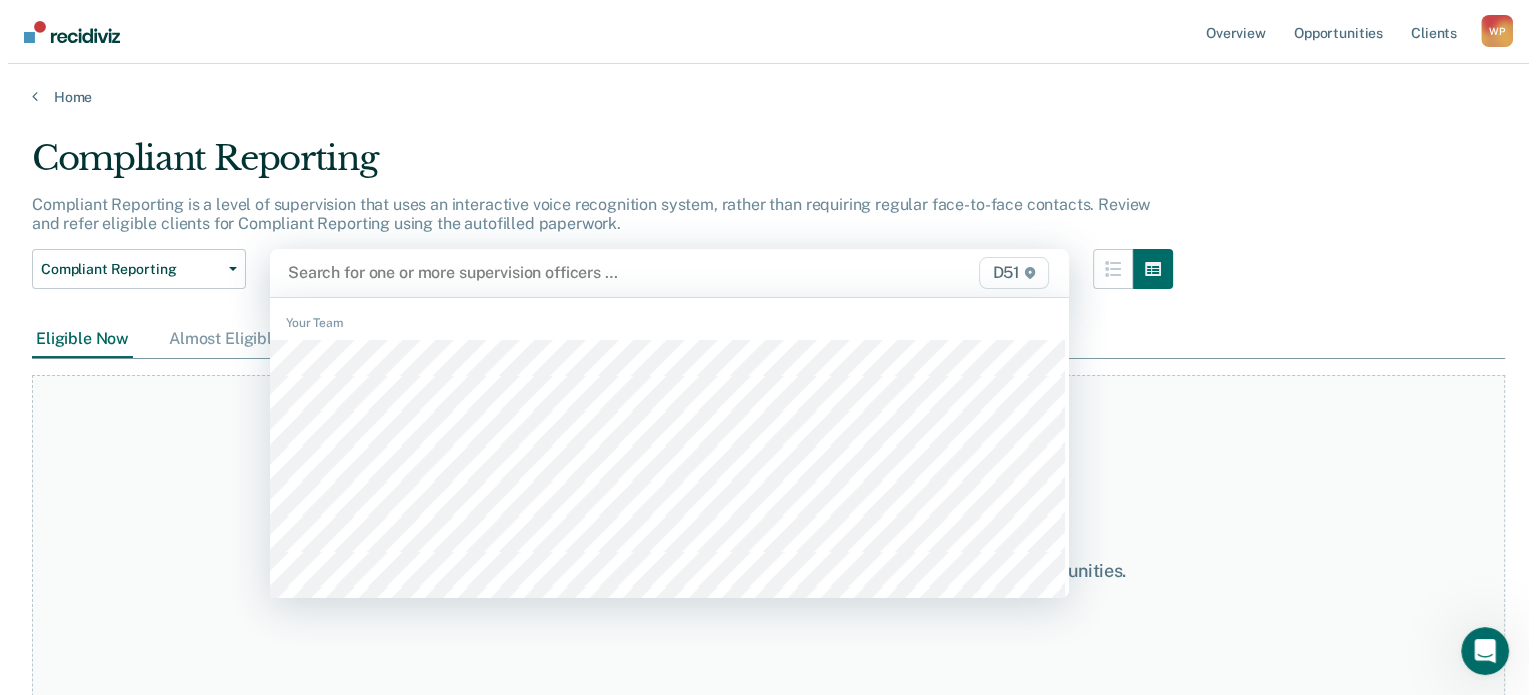scroll, scrollTop: 100, scrollLeft: 0, axis: vertical 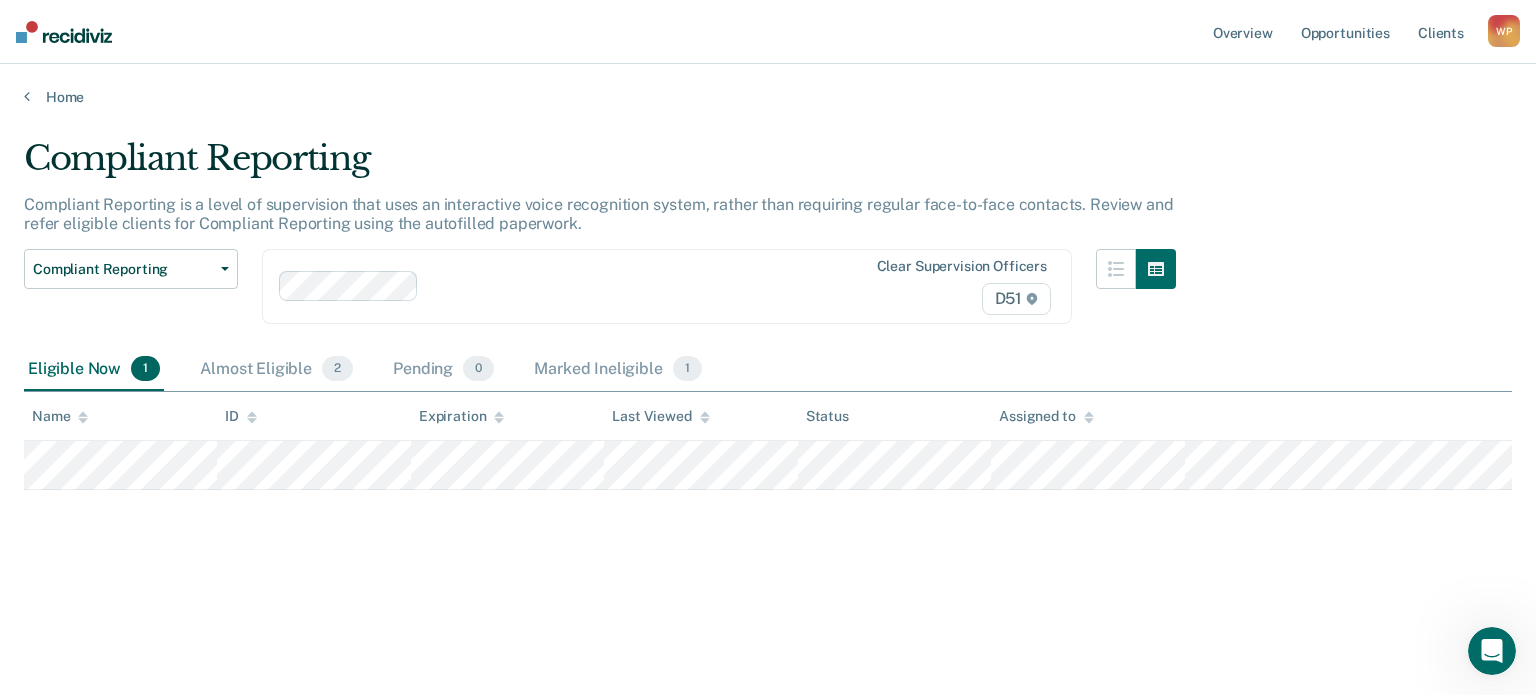 click at bounding box center [768, 465] 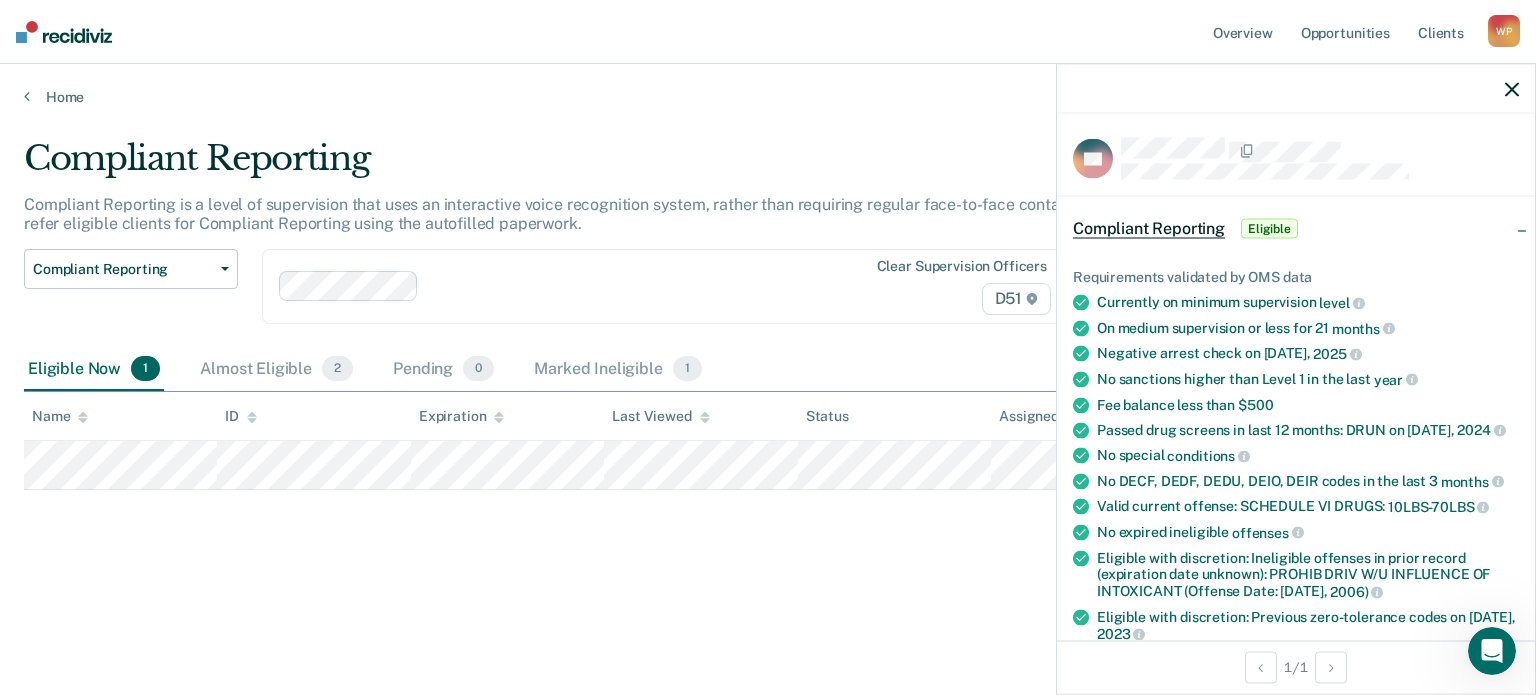 drag, startPoint x: 923, startPoint y: 637, endPoint x: 916, endPoint y: 624, distance: 14.764823 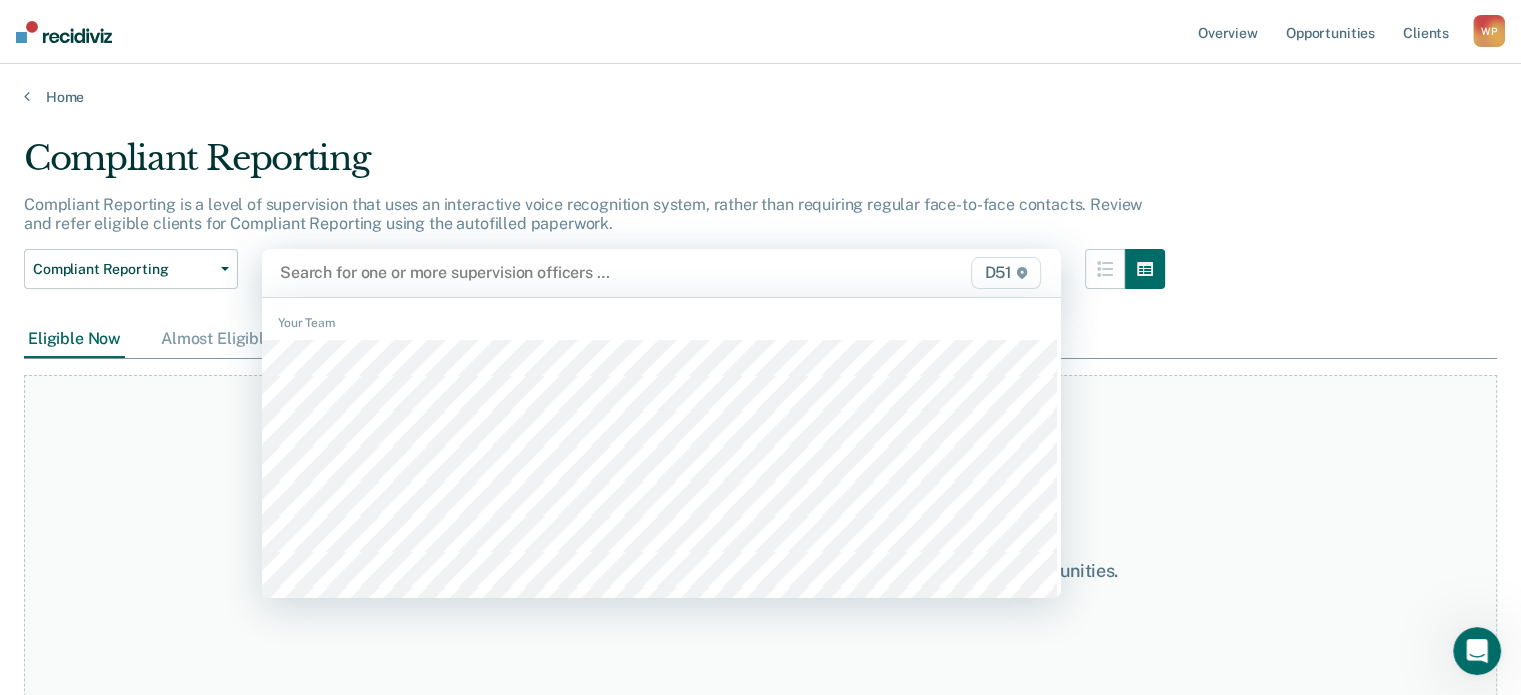 click on "D51" at bounding box center [1005, 273] 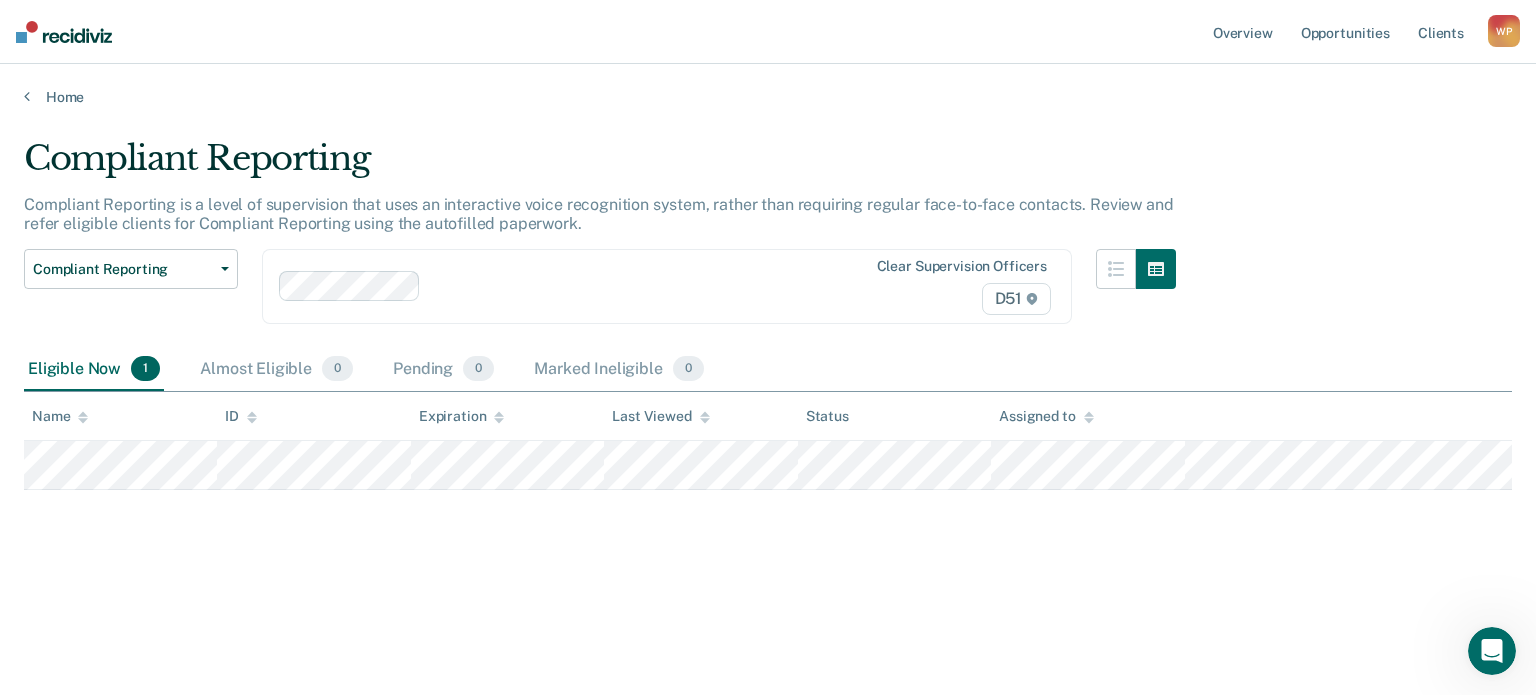 click at bounding box center [768, 465] 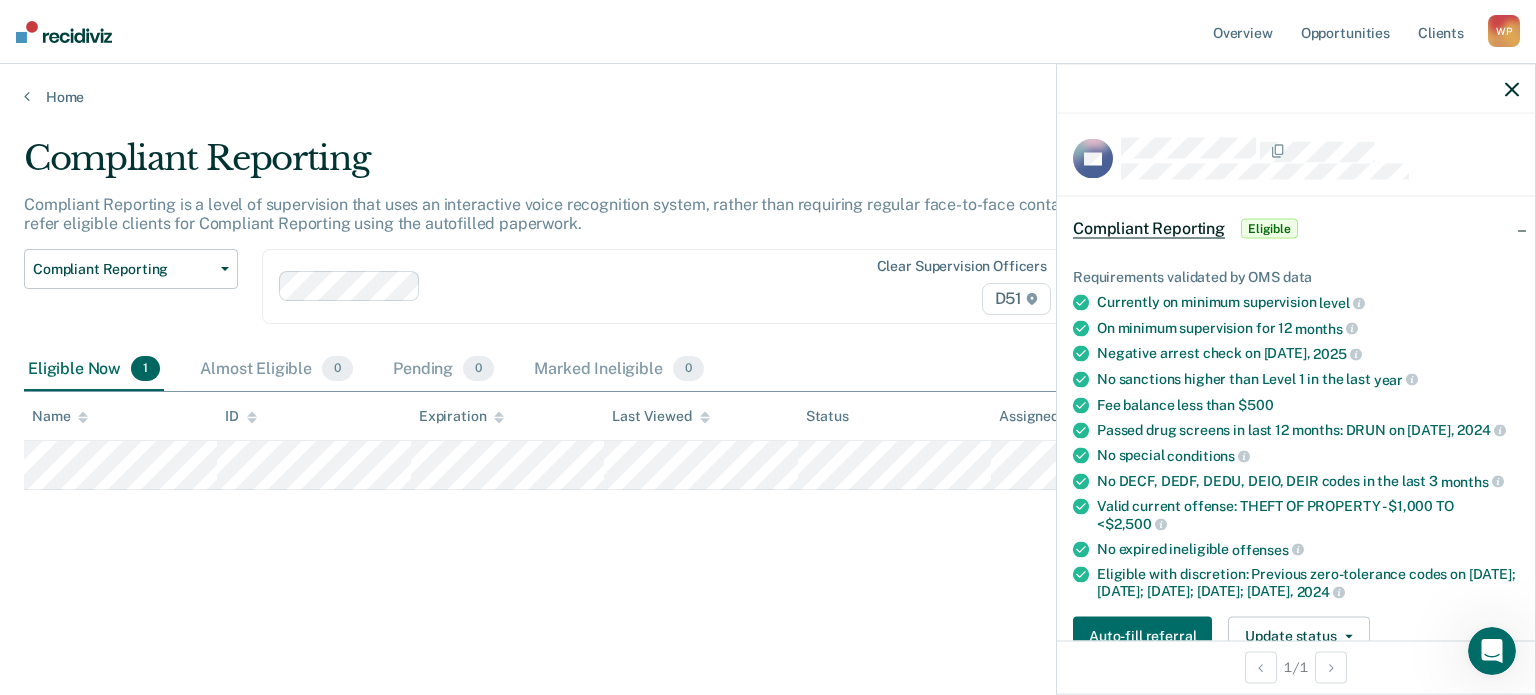 drag, startPoint x: 1518, startPoint y: 85, endPoint x: 1490, endPoint y: 108, distance: 36.23534 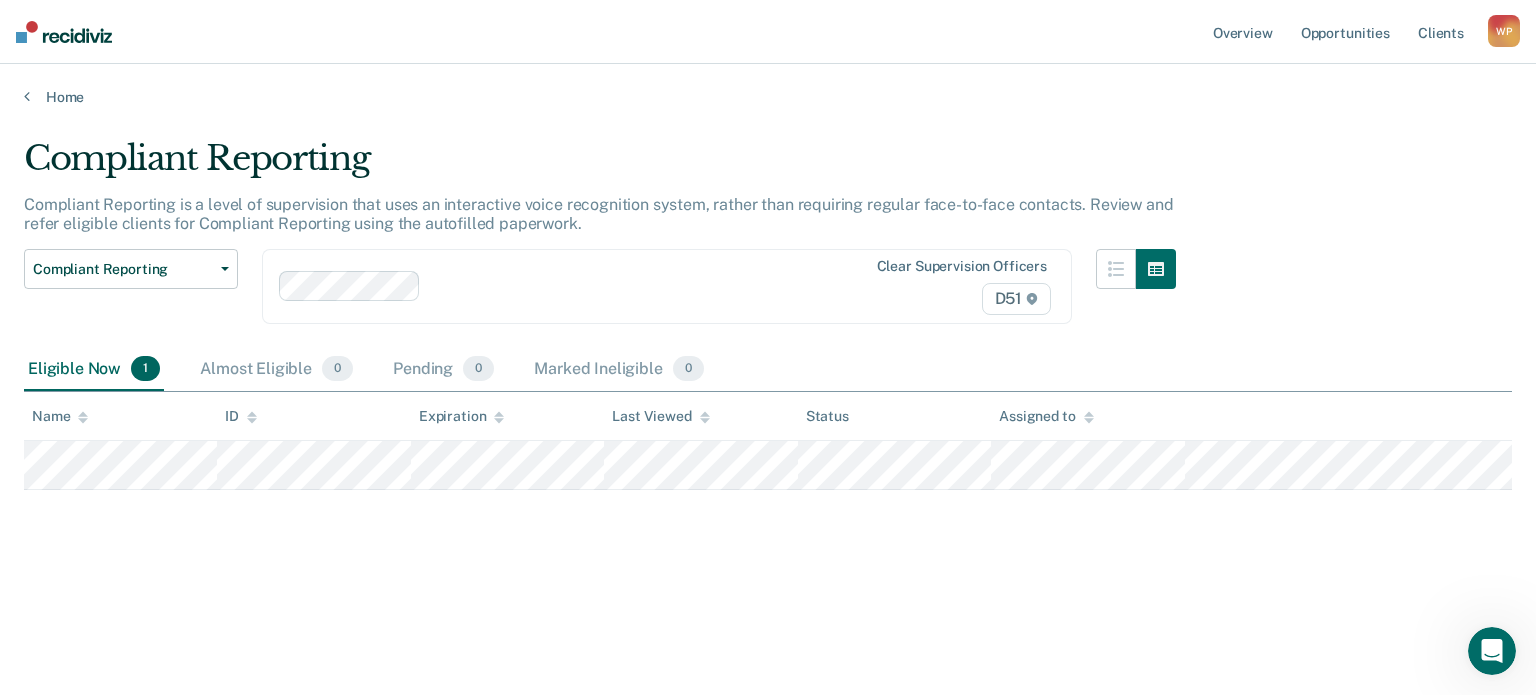 drag, startPoint x: 585, startPoint y: 584, endPoint x: 664, endPoint y: 512, distance: 106.887794 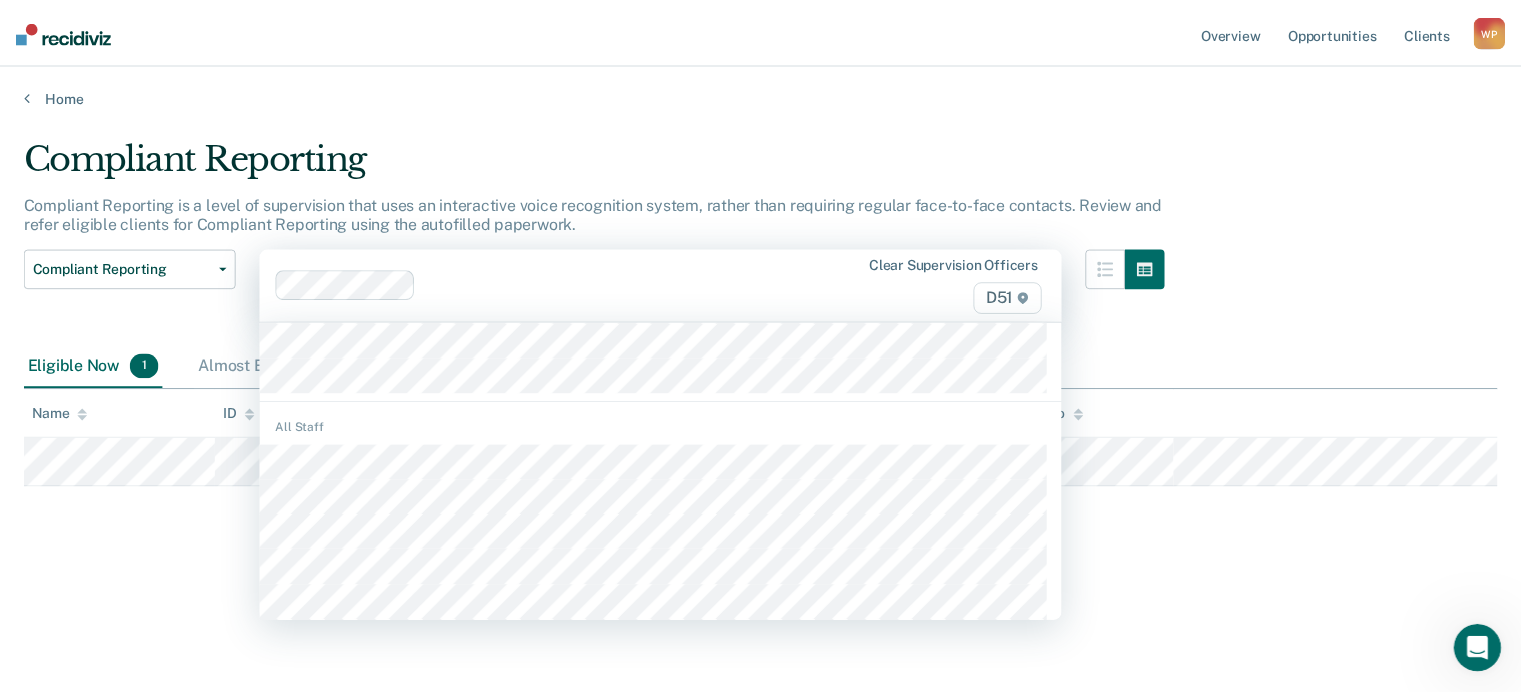 scroll, scrollTop: 0, scrollLeft: 0, axis: both 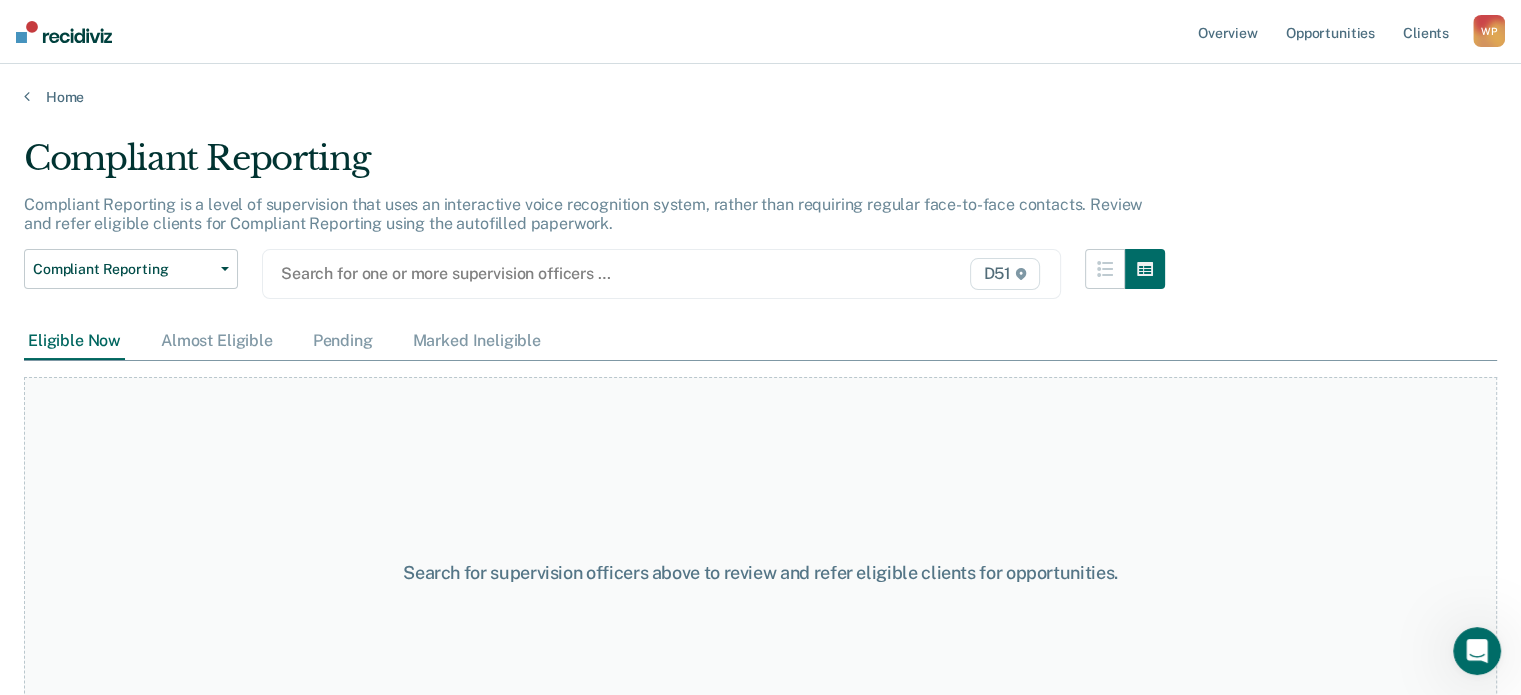 click on "Search for supervision officers above to review and refer eligible clients for opportunities." at bounding box center (760, 572) 